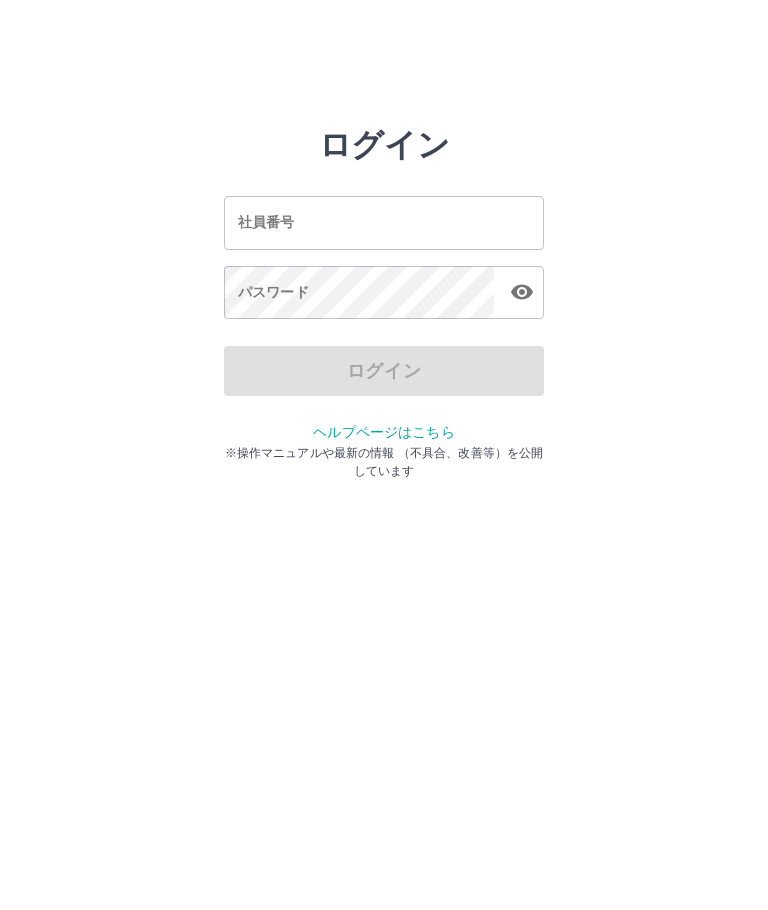 scroll, scrollTop: 0, scrollLeft: 0, axis: both 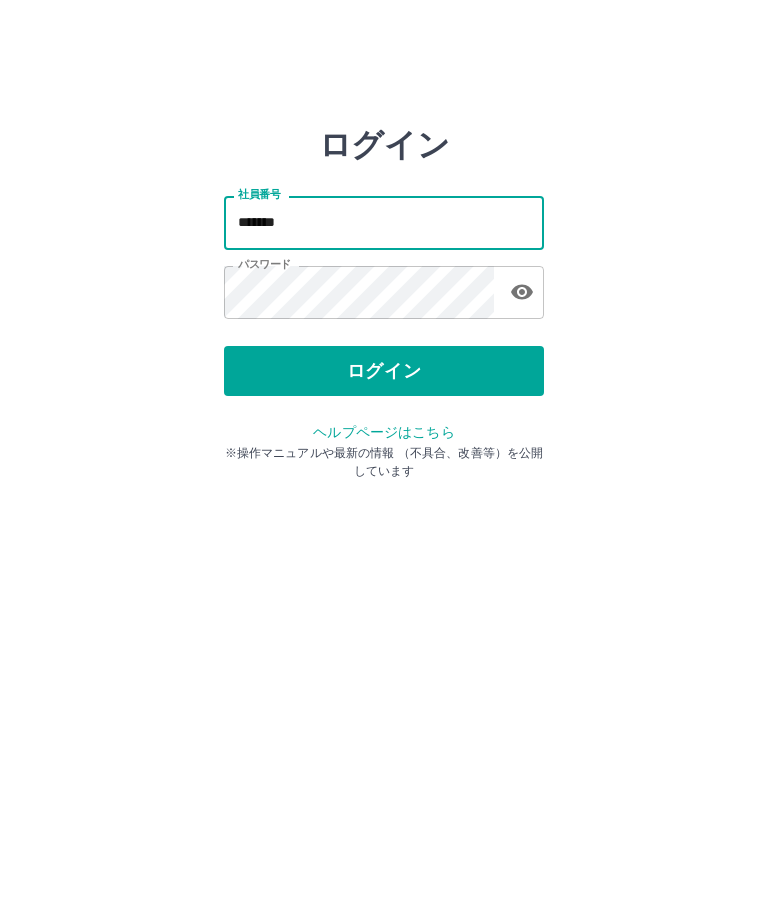 click on "*******" at bounding box center (384, 222) 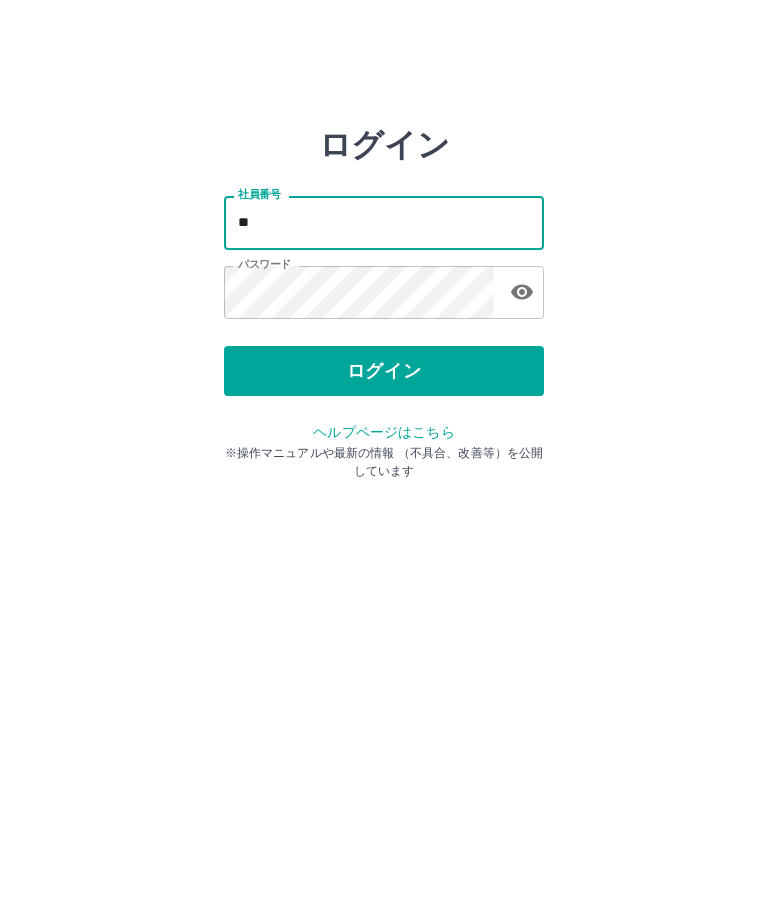 type on "*" 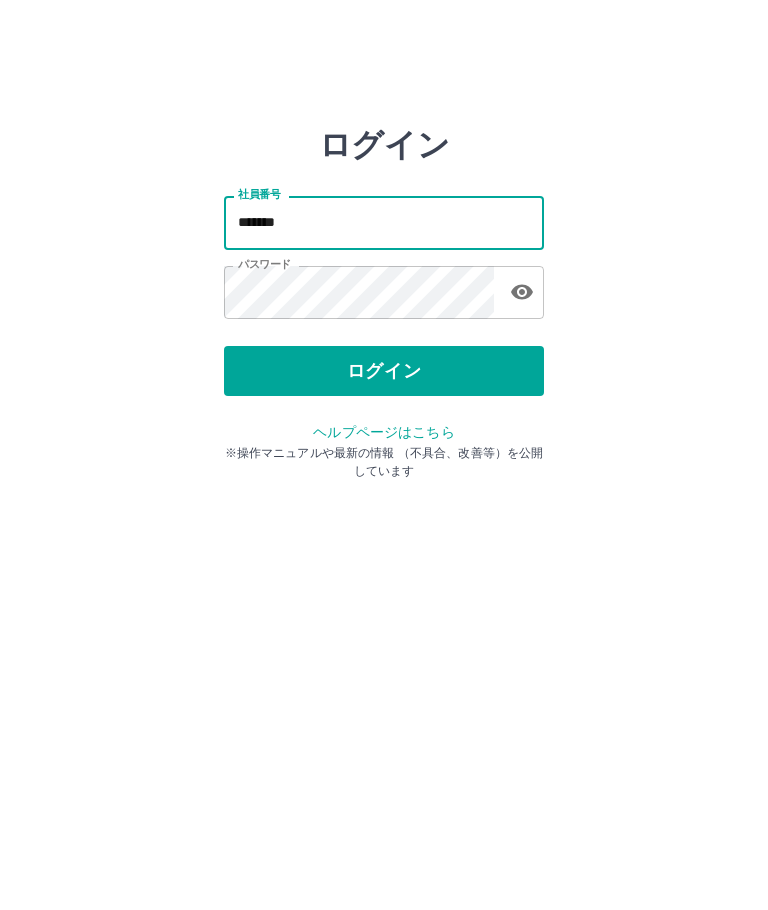 type on "*******" 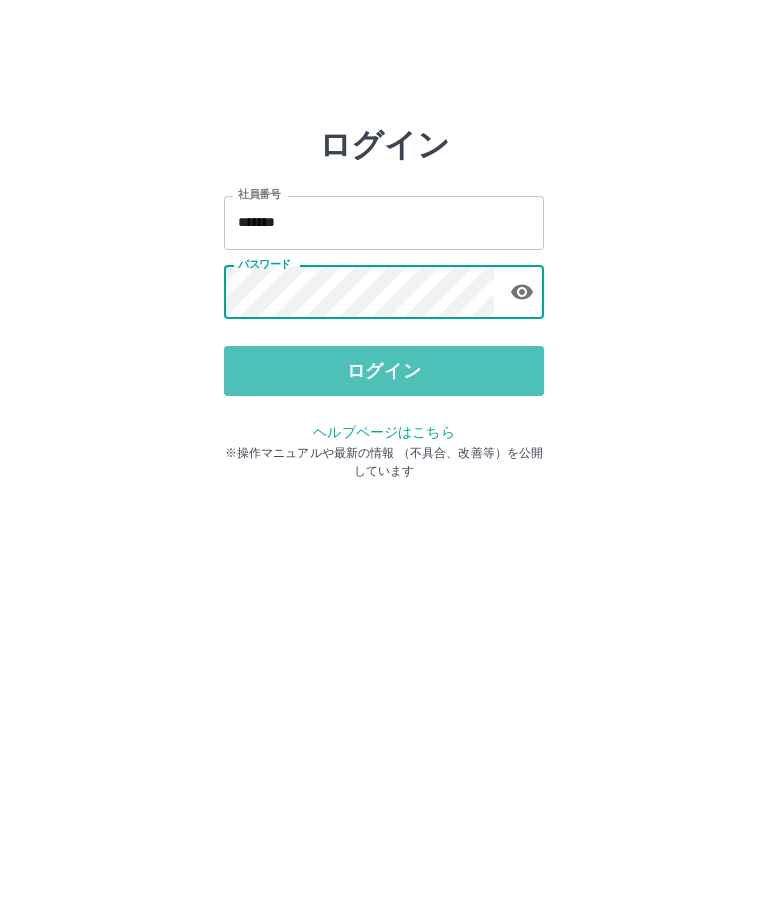 click on "ログイン" at bounding box center (384, 371) 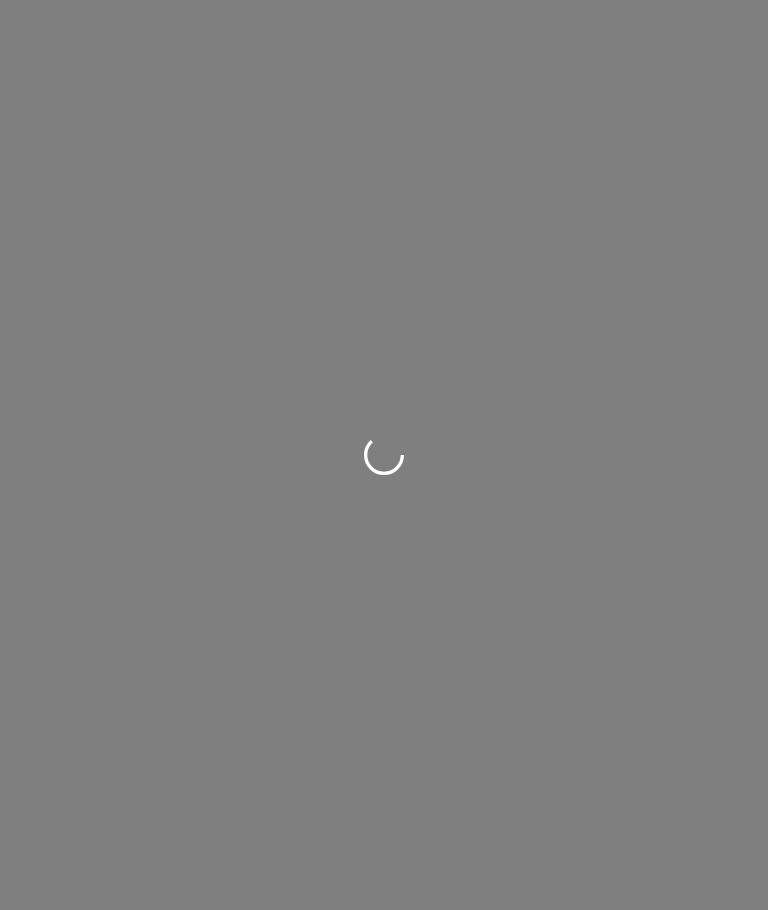 scroll, scrollTop: 0, scrollLeft: 0, axis: both 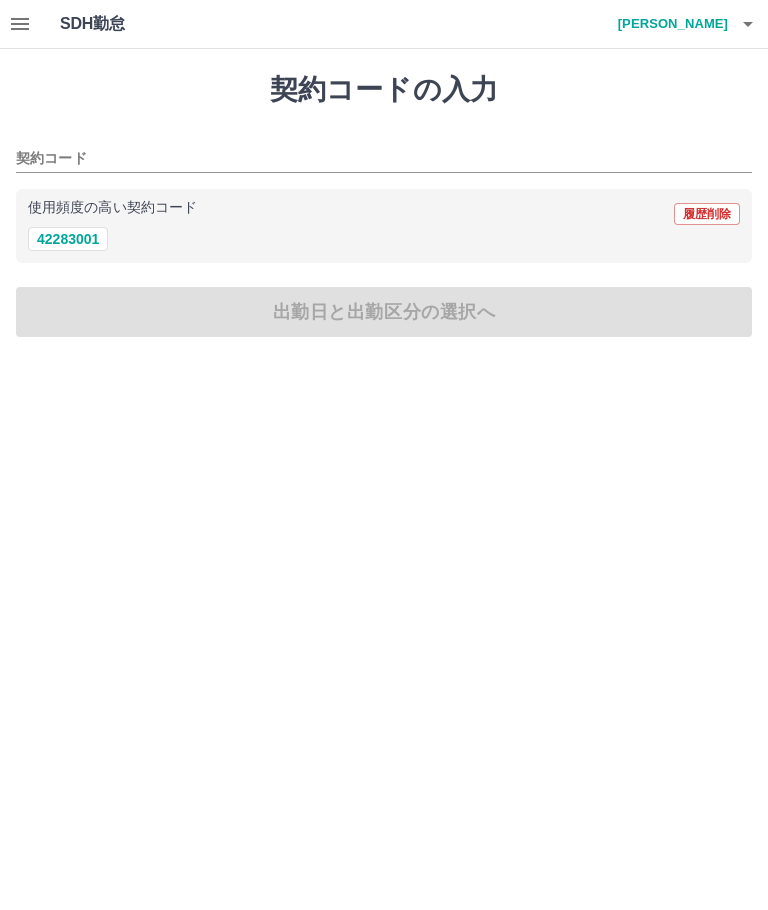 click on "42283001" at bounding box center [68, 239] 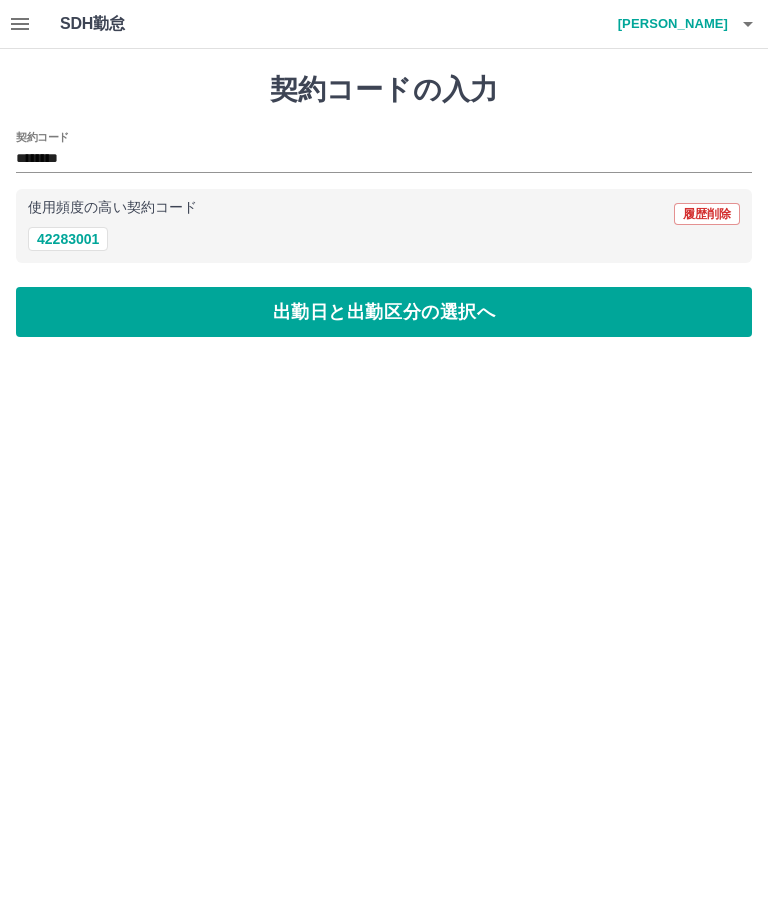 click on "出勤日と出勤区分の選択へ" at bounding box center [384, 312] 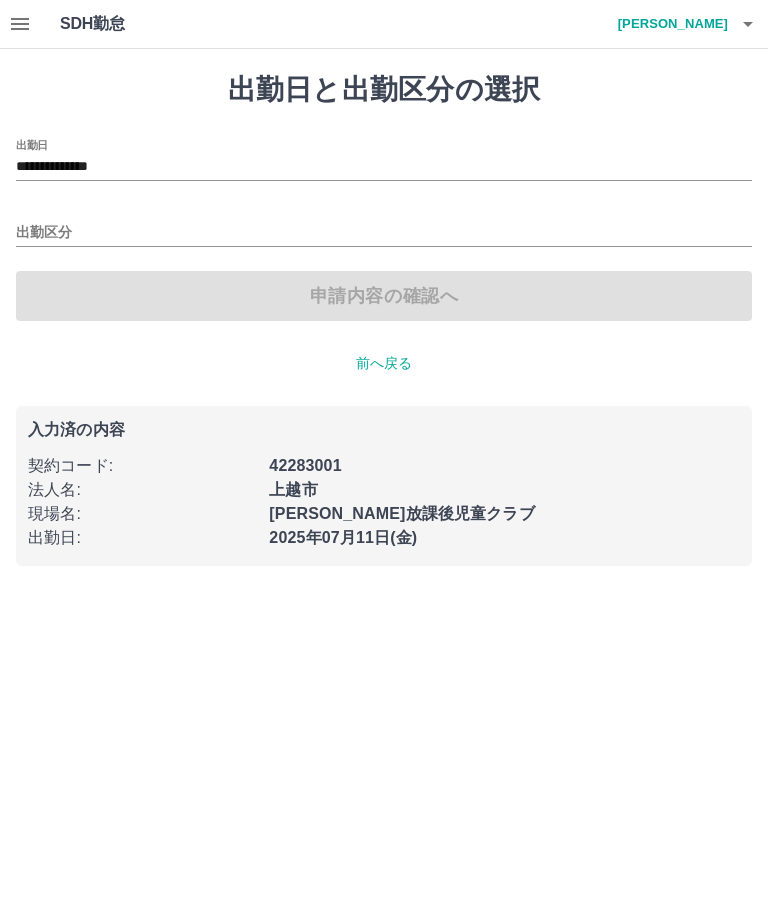 click on "出勤区分" at bounding box center (384, 233) 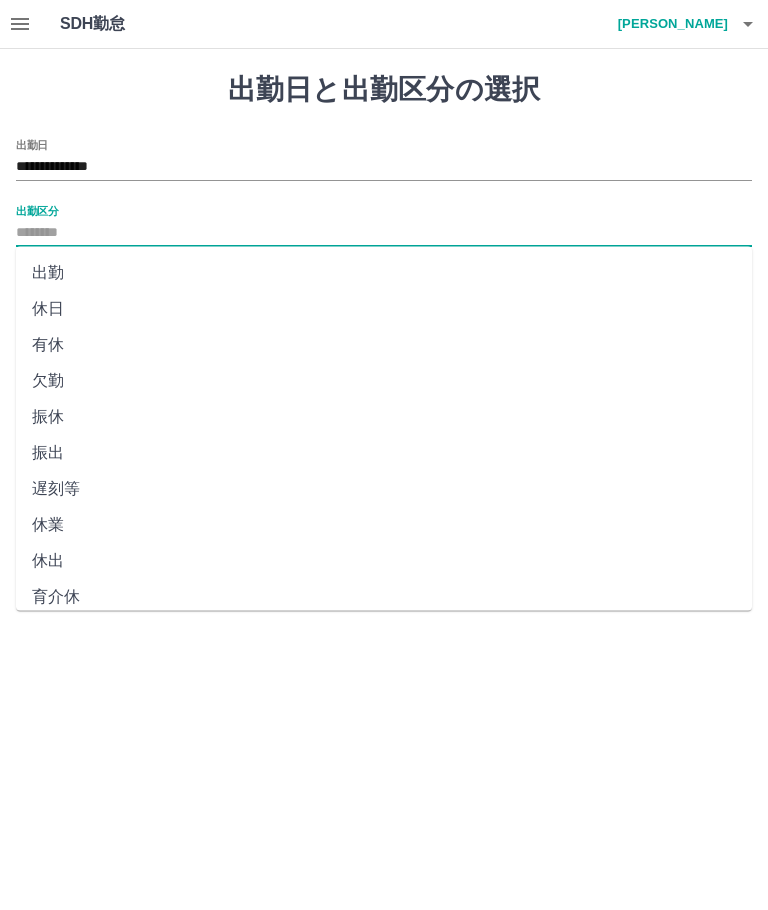click on "出勤" at bounding box center [384, 273] 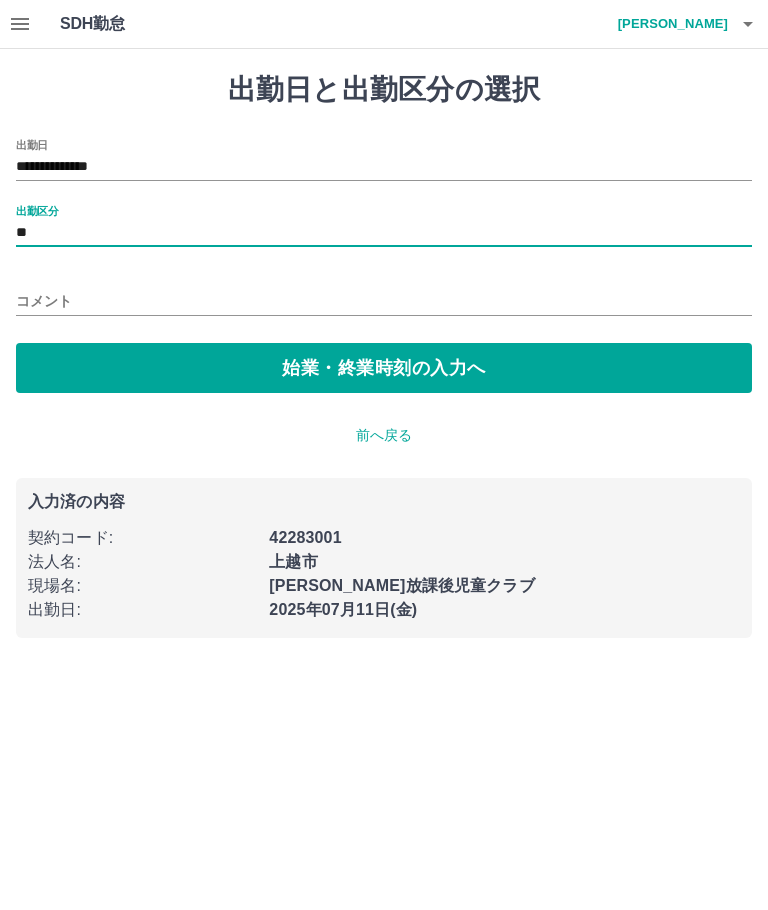 click on "始業・終業時刻の入力へ" at bounding box center [384, 368] 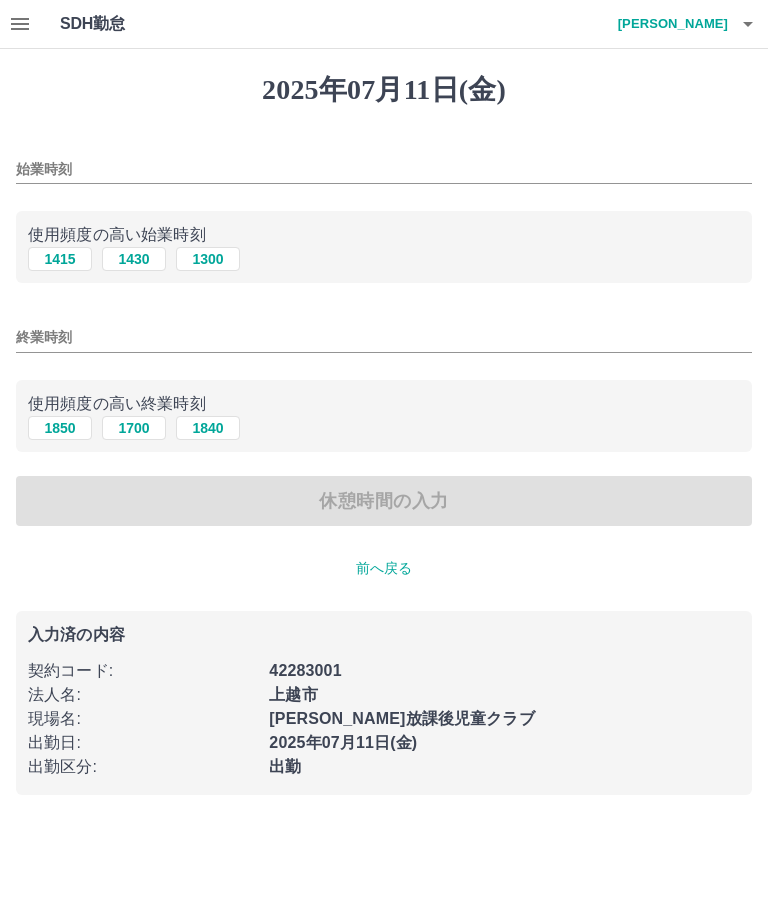 click on "1430" at bounding box center (134, 259) 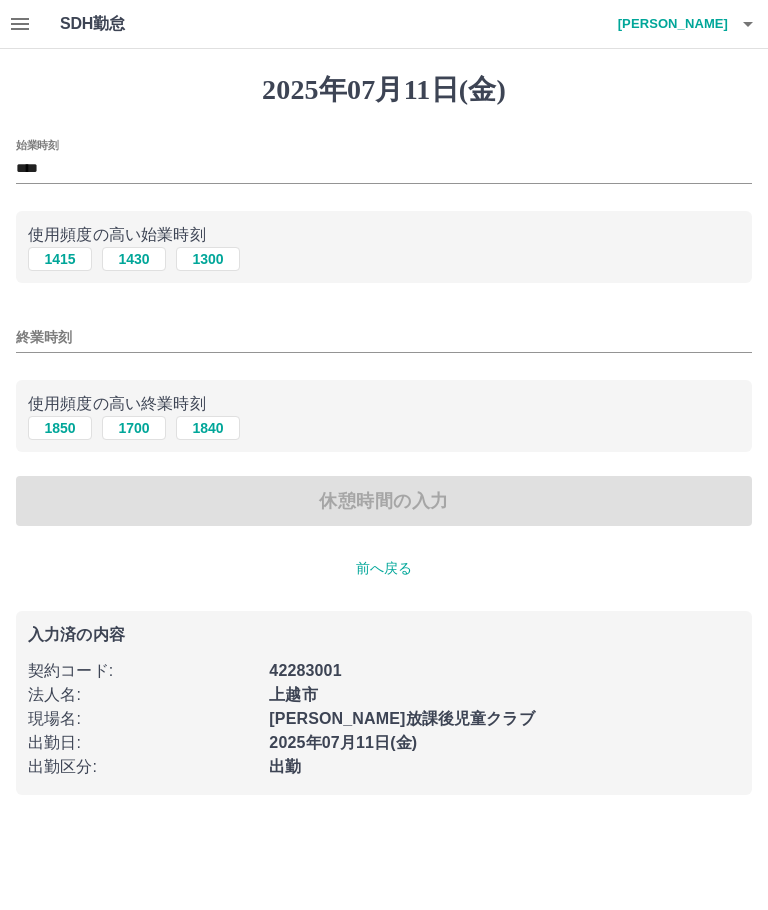 click on "終業時刻" at bounding box center [384, 337] 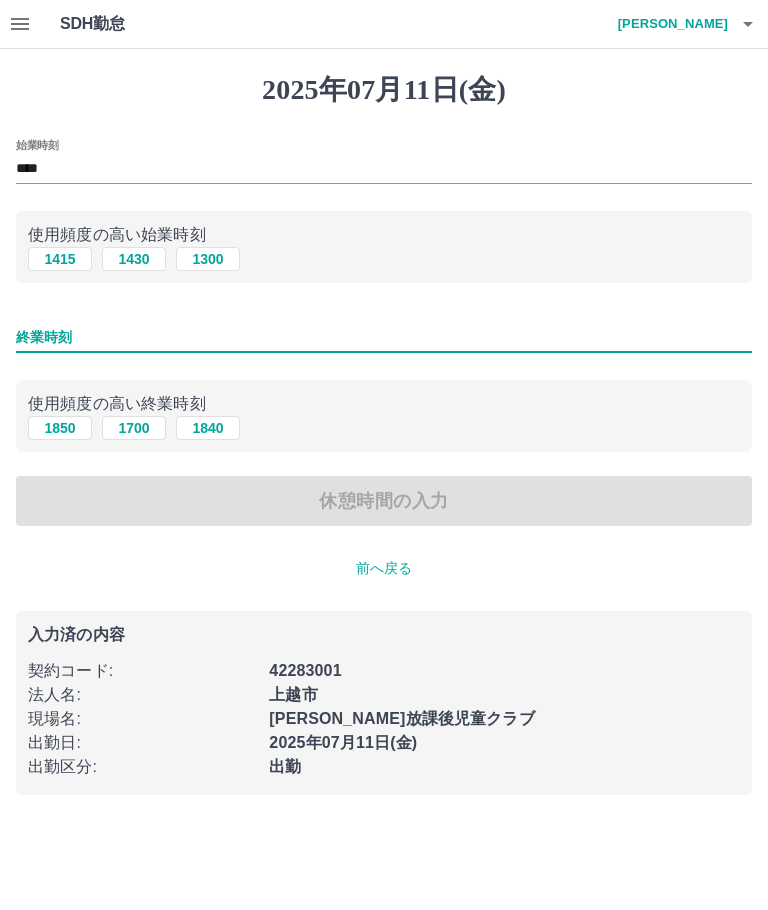 click on "1700" at bounding box center (134, 428) 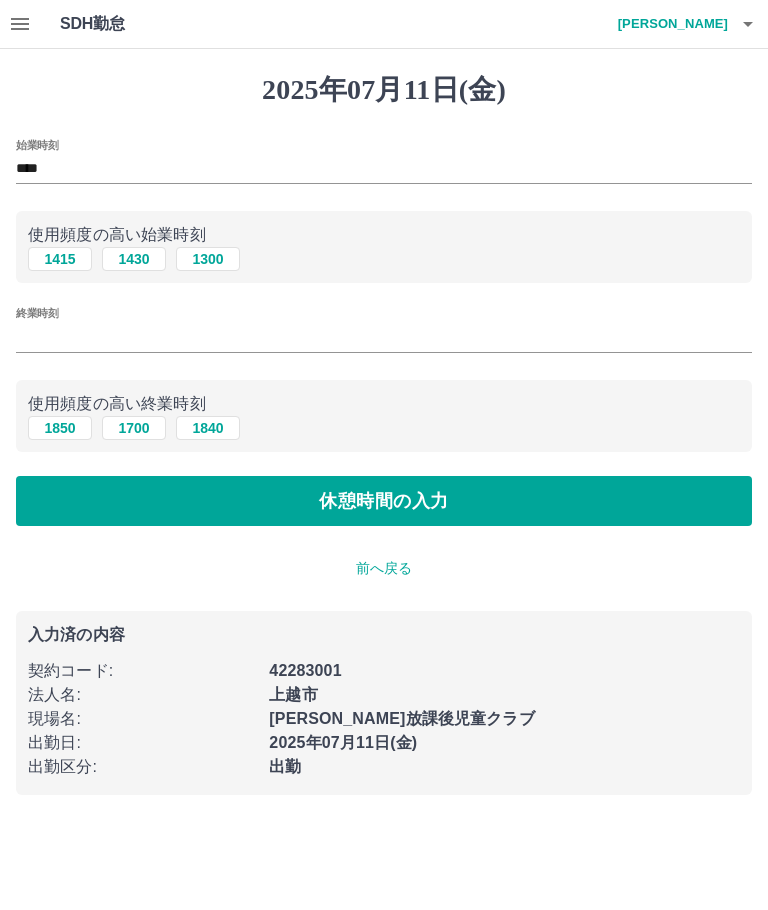 type on "****" 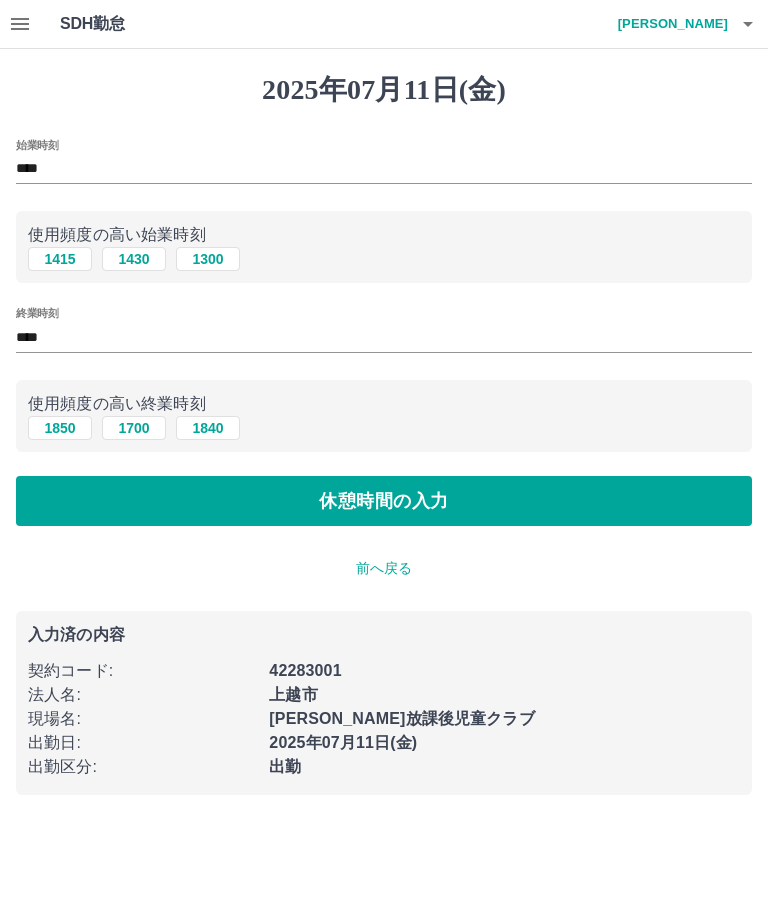 click on "休憩時間の入力" at bounding box center [384, 501] 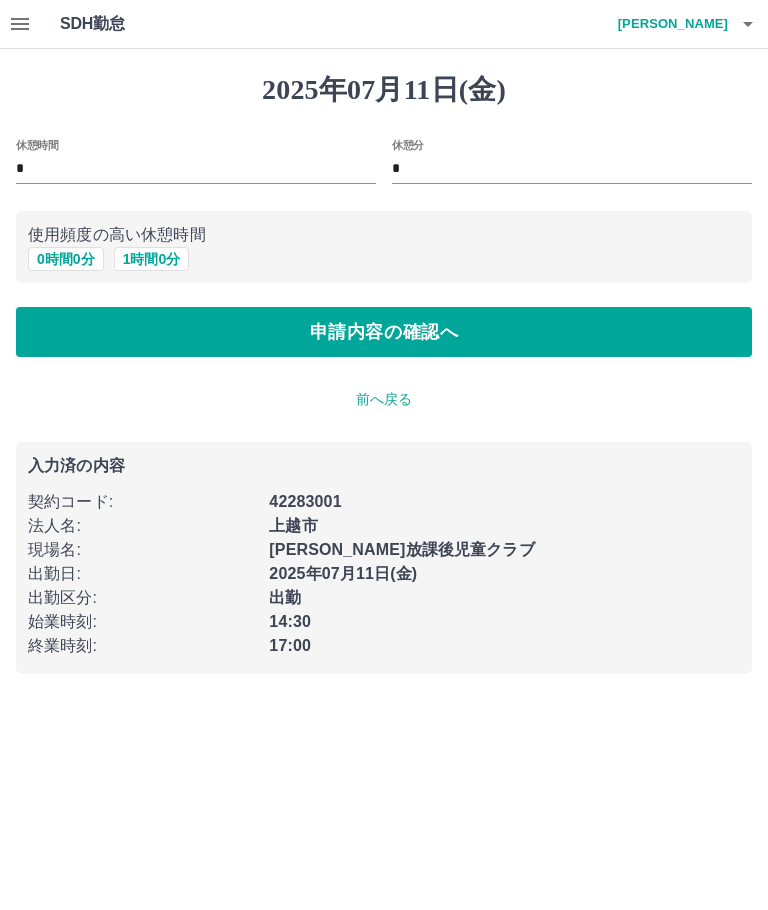 click on "0 時間 0 分" at bounding box center [66, 259] 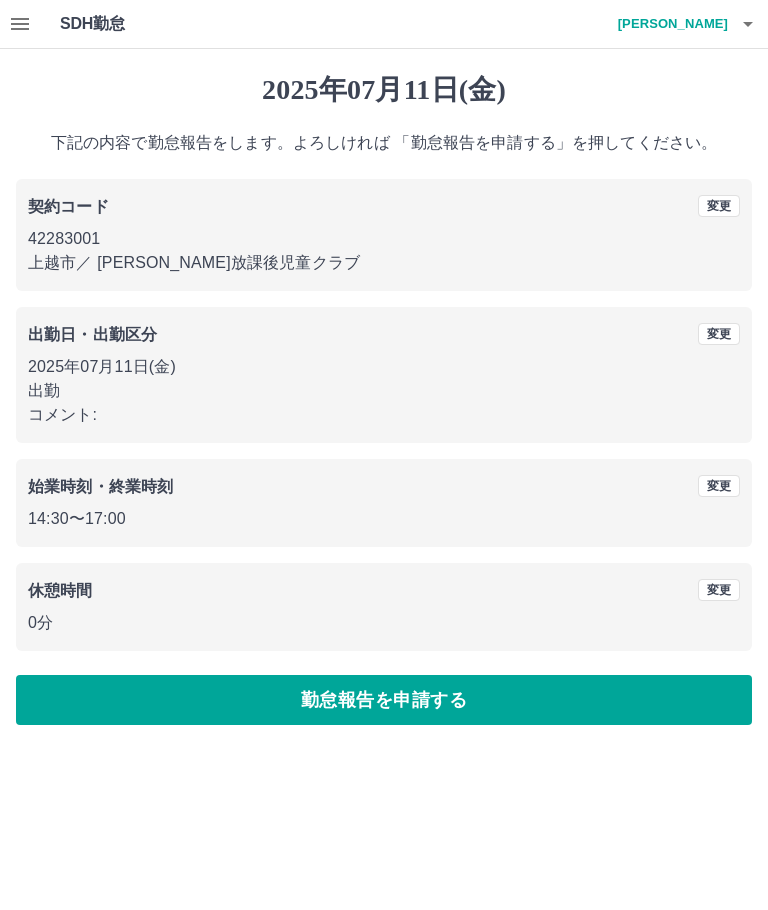click on "コメント:" at bounding box center (384, 415) 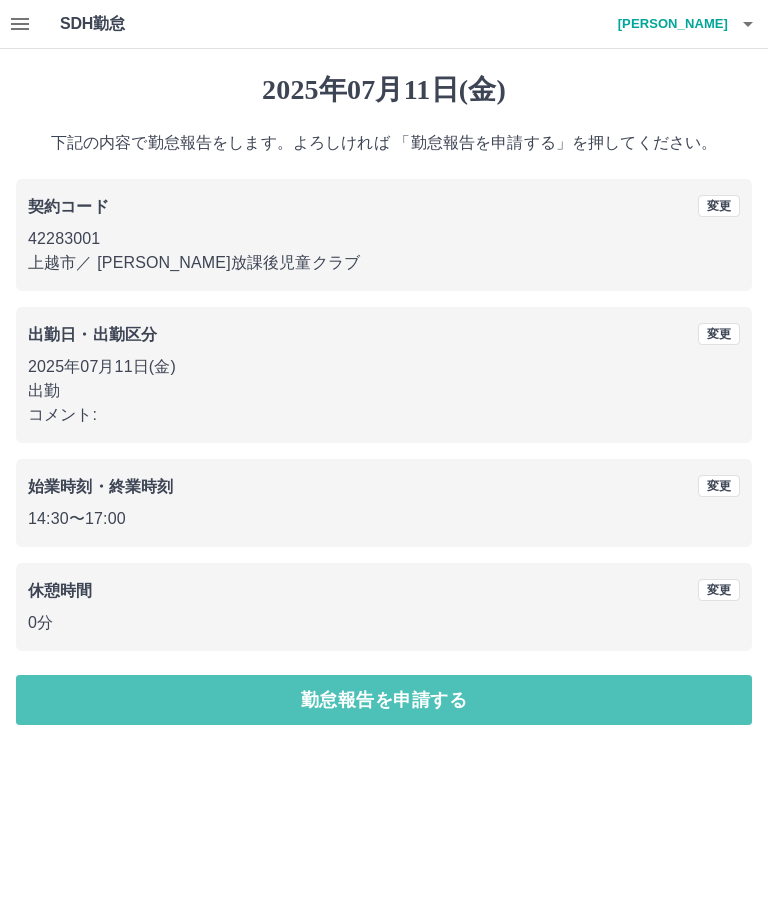 click on "勤怠報告を申請する" at bounding box center [384, 700] 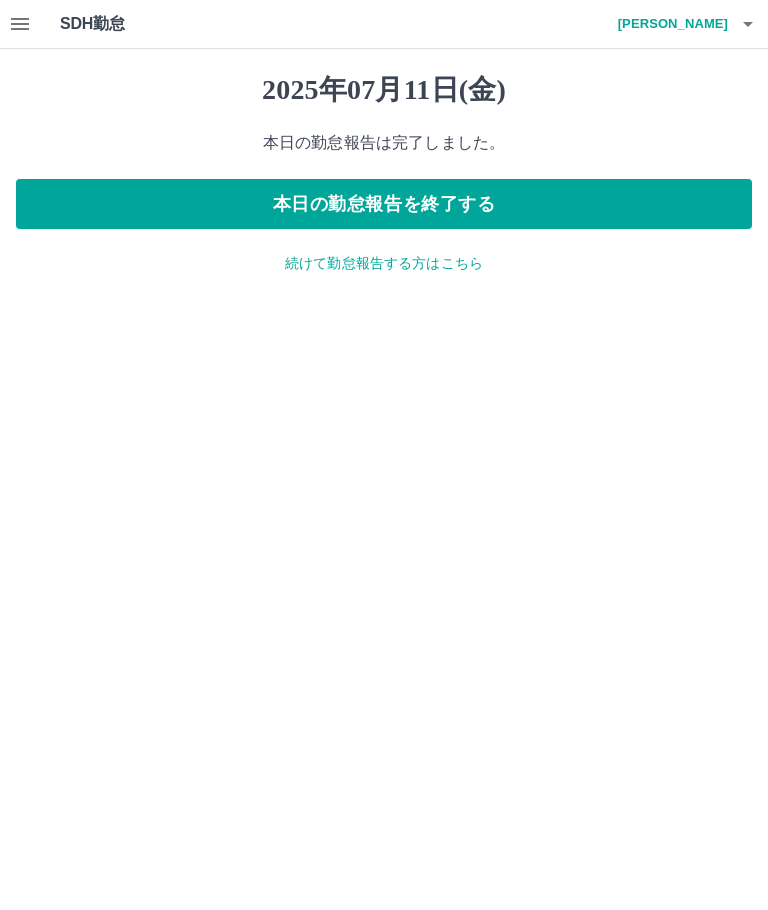 click on "本日の勤怠報告を終了する" at bounding box center [384, 204] 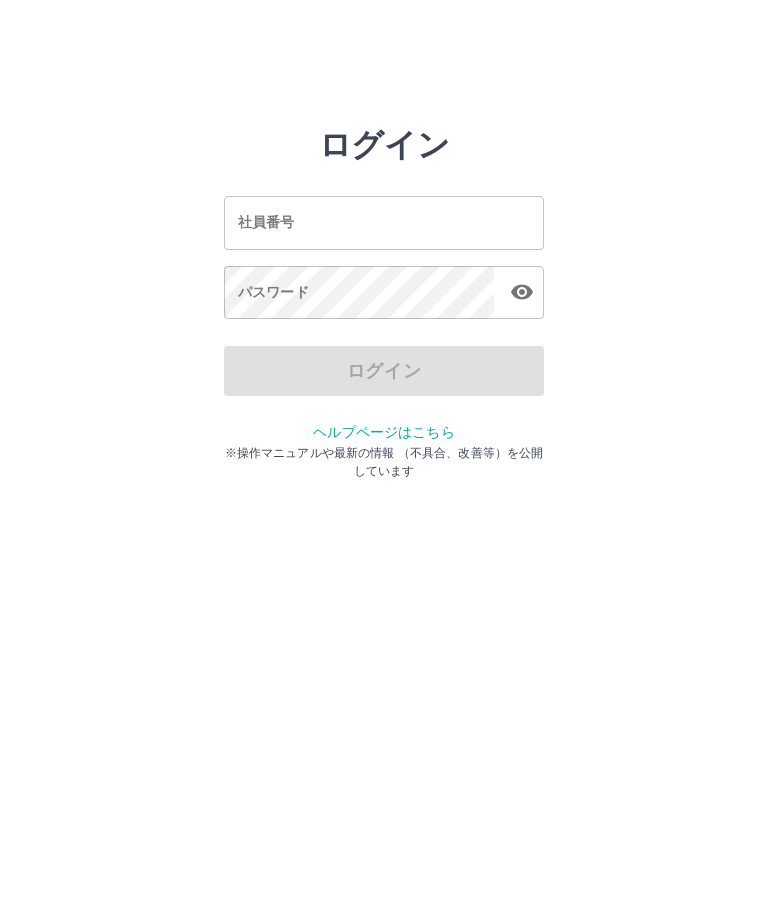 scroll, scrollTop: 0, scrollLeft: 0, axis: both 